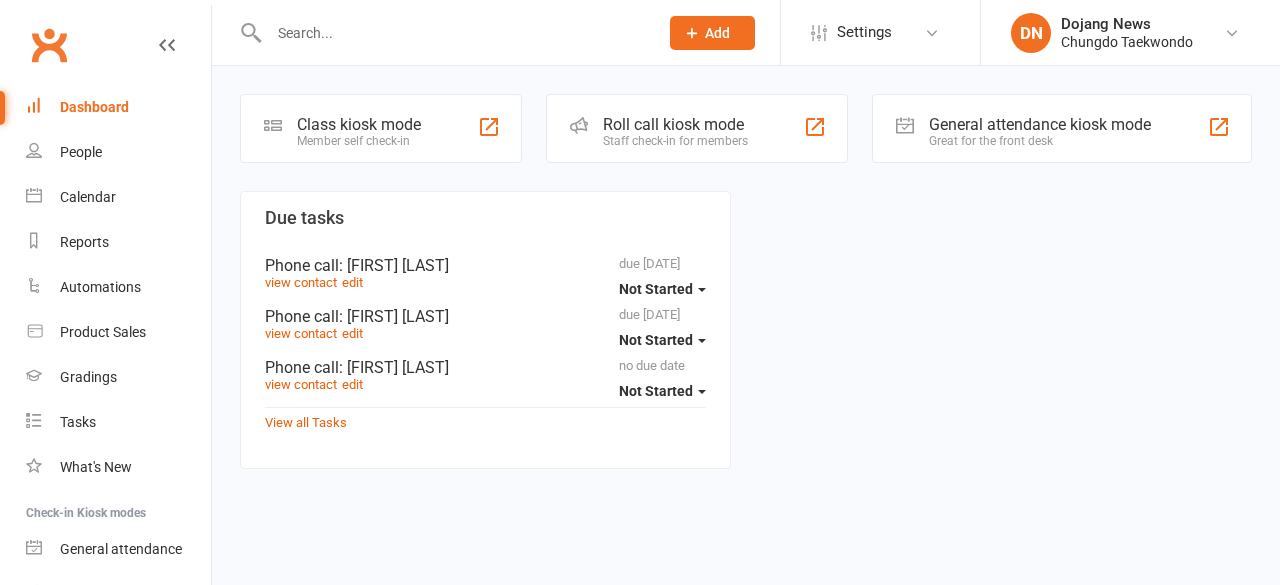 scroll, scrollTop: 0, scrollLeft: 0, axis: both 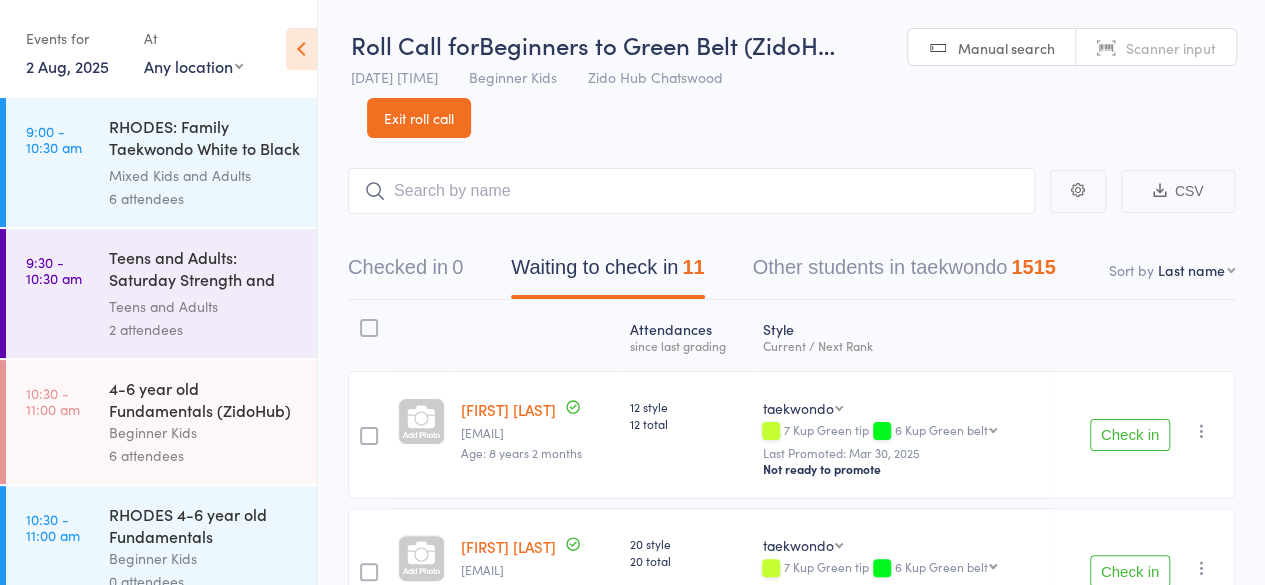 click on "Check in" at bounding box center (1130, 435) 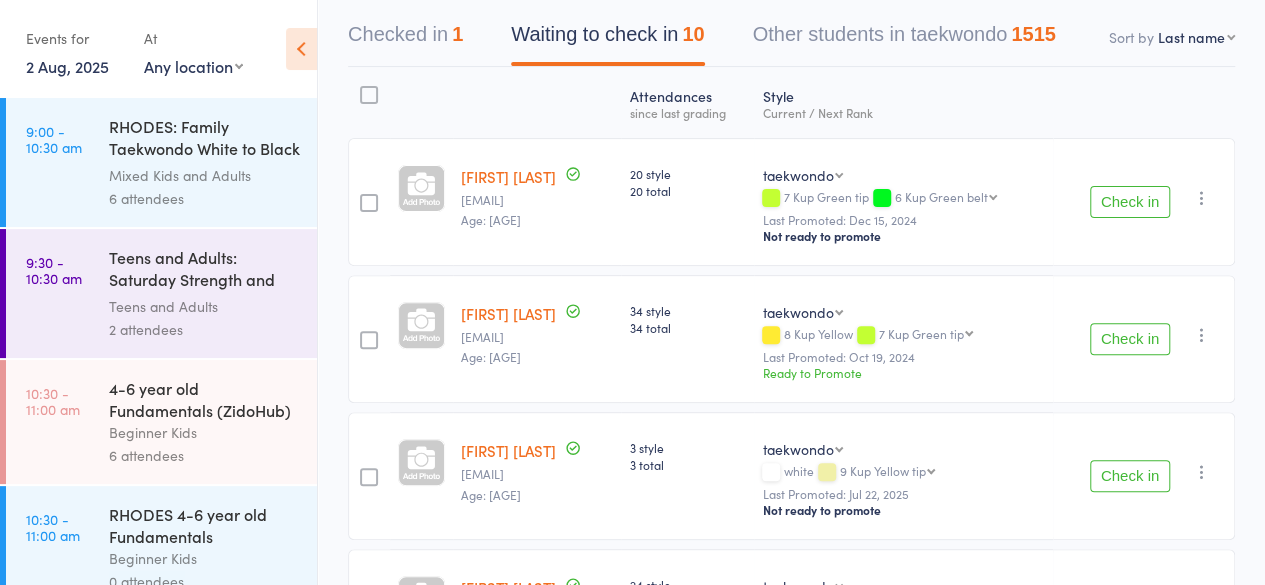scroll, scrollTop: 244, scrollLeft: 0, axis: vertical 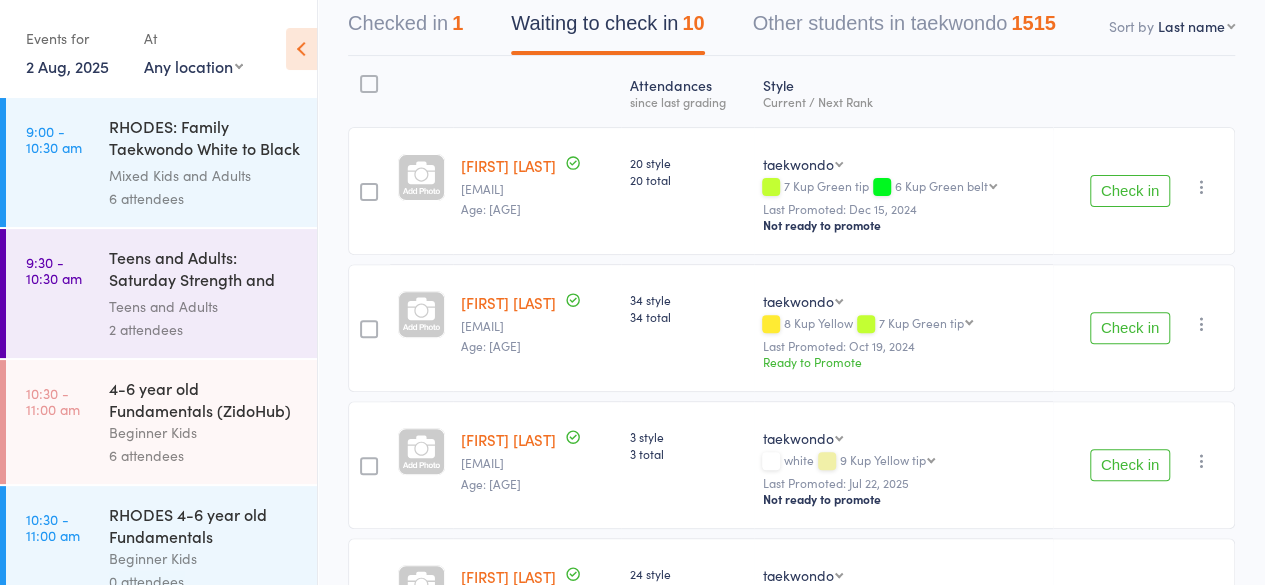 click on "Check in" at bounding box center (1130, 328) 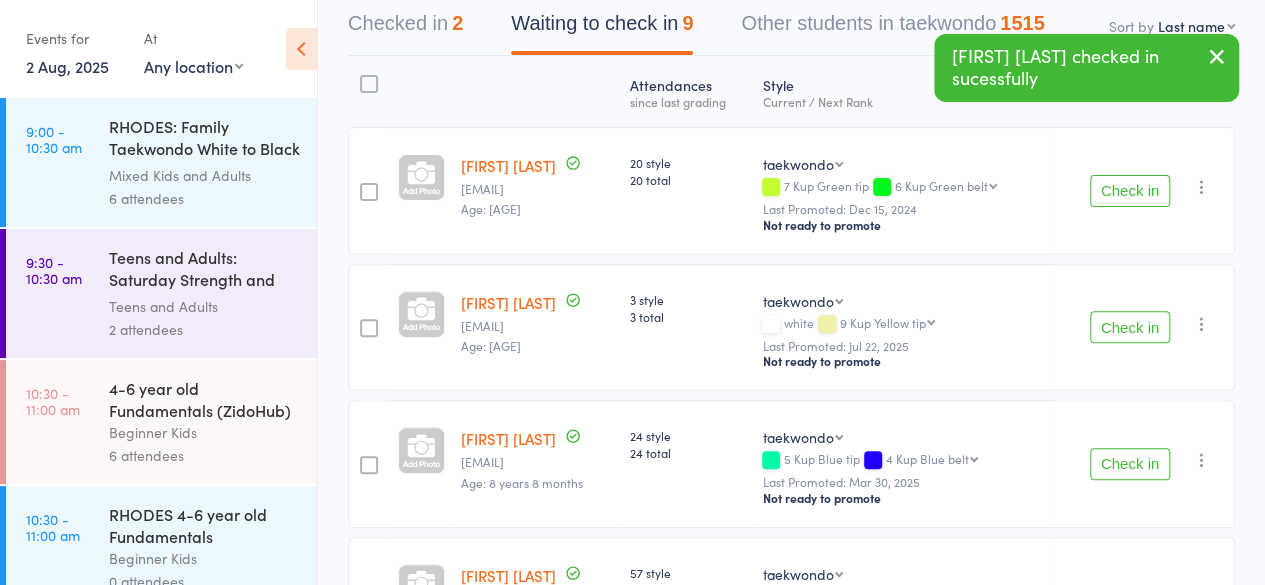 click on "Check in" at bounding box center [1130, 327] 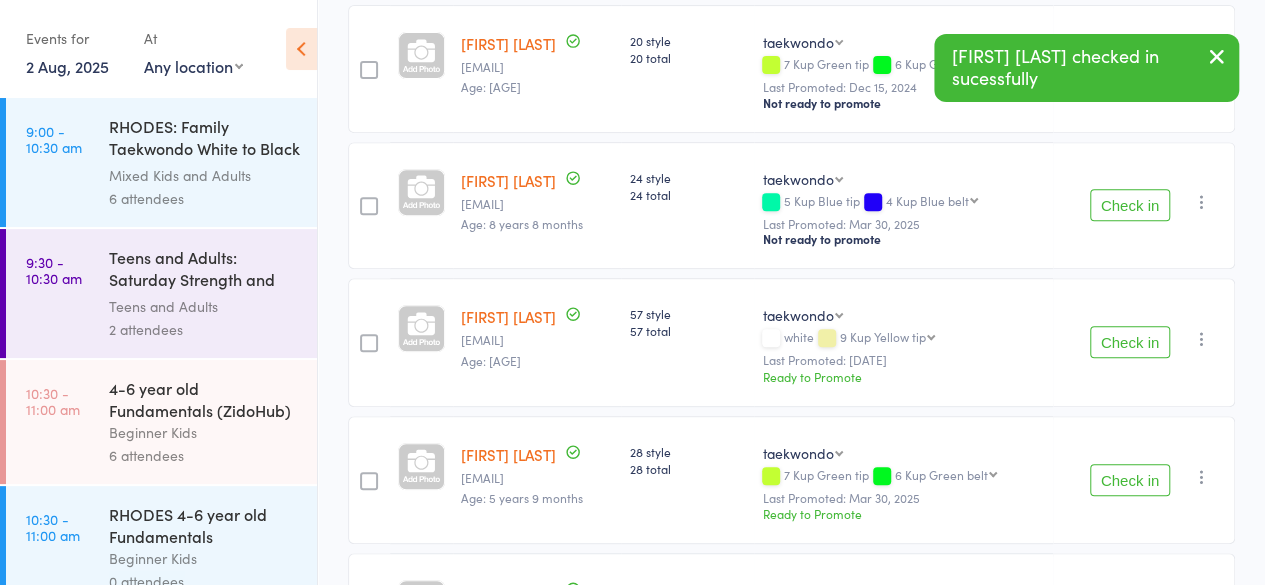 scroll, scrollTop: 368, scrollLeft: 0, axis: vertical 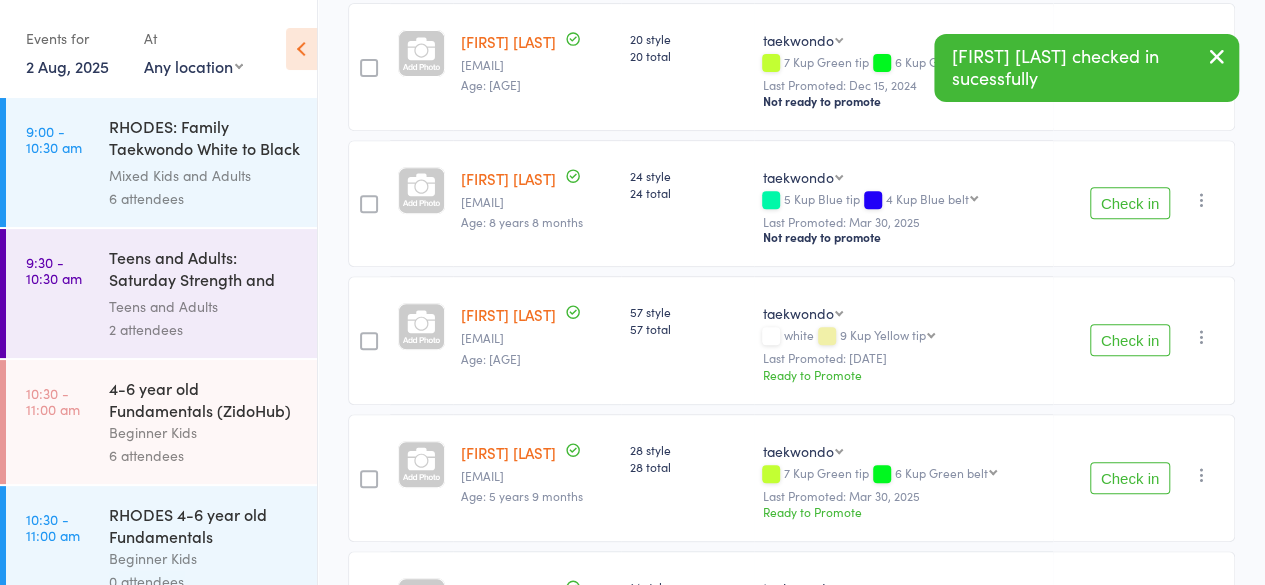 click on "Check in" at bounding box center [1130, 478] 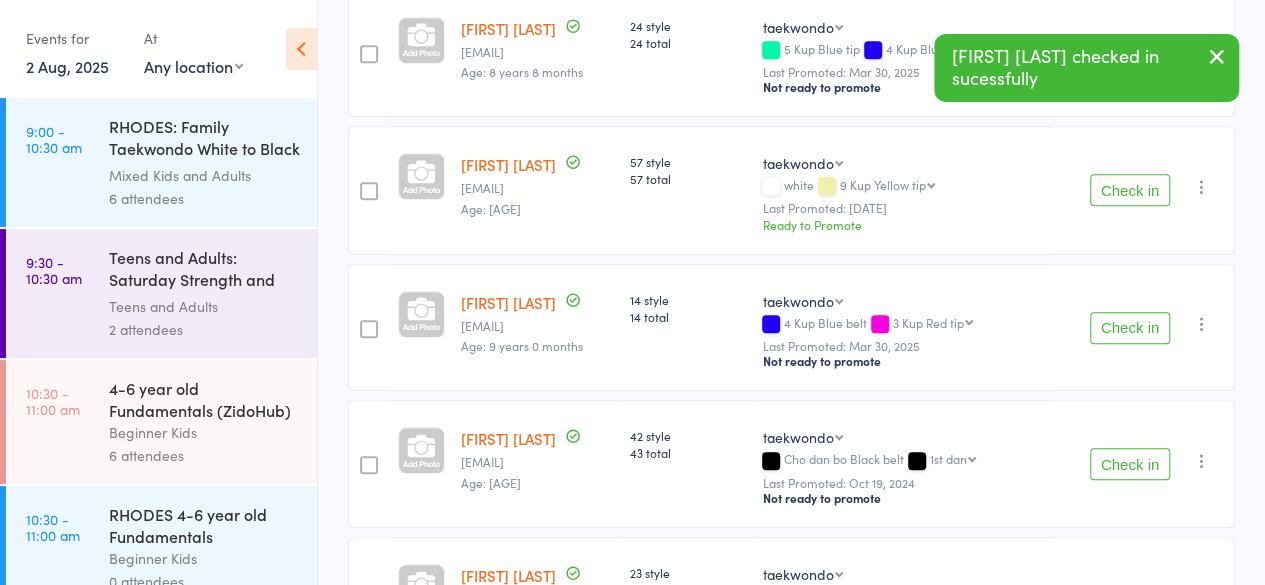scroll, scrollTop: 528, scrollLeft: 0, axis: vertical 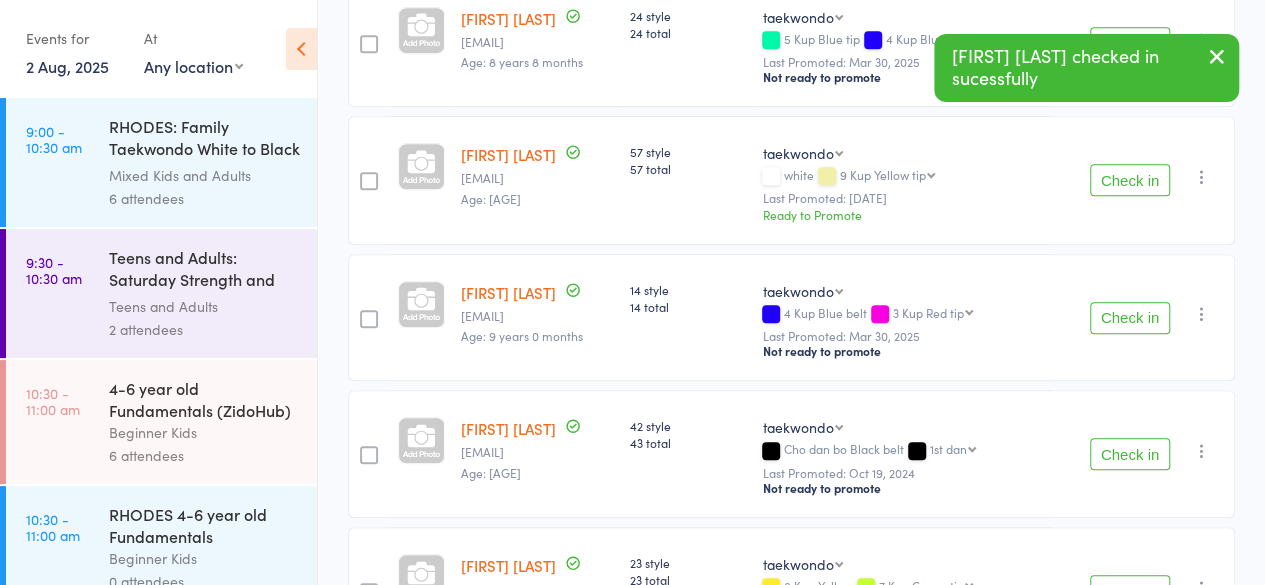 click on "Check in" at bounding box center [1130, 318] 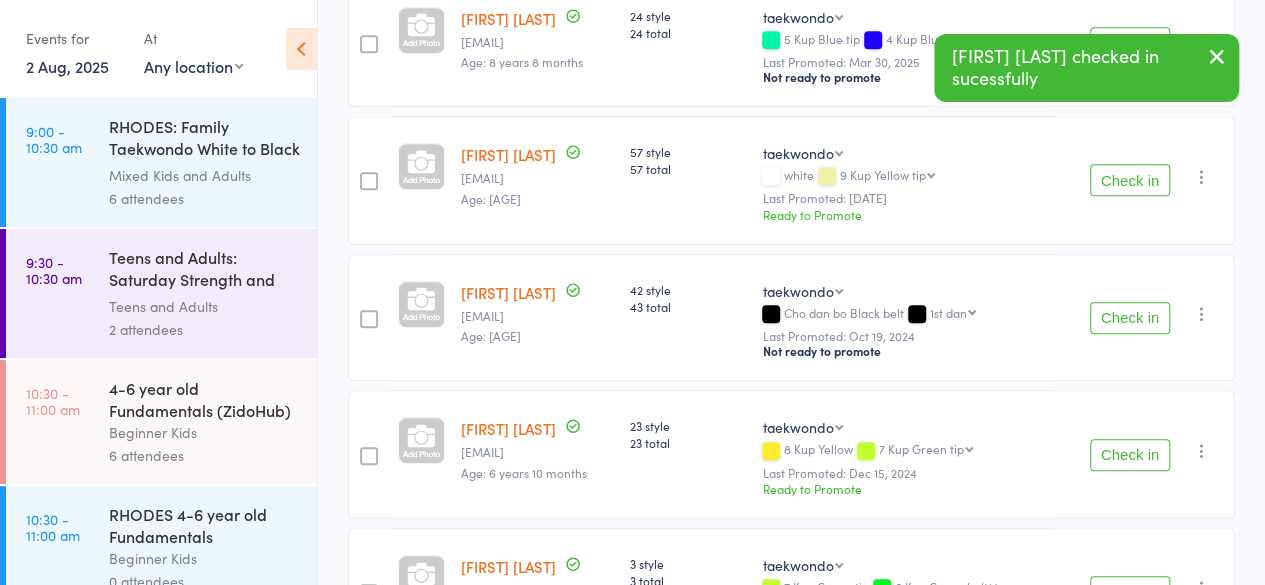 click on "Check in" at bounding box center (1130, 318) 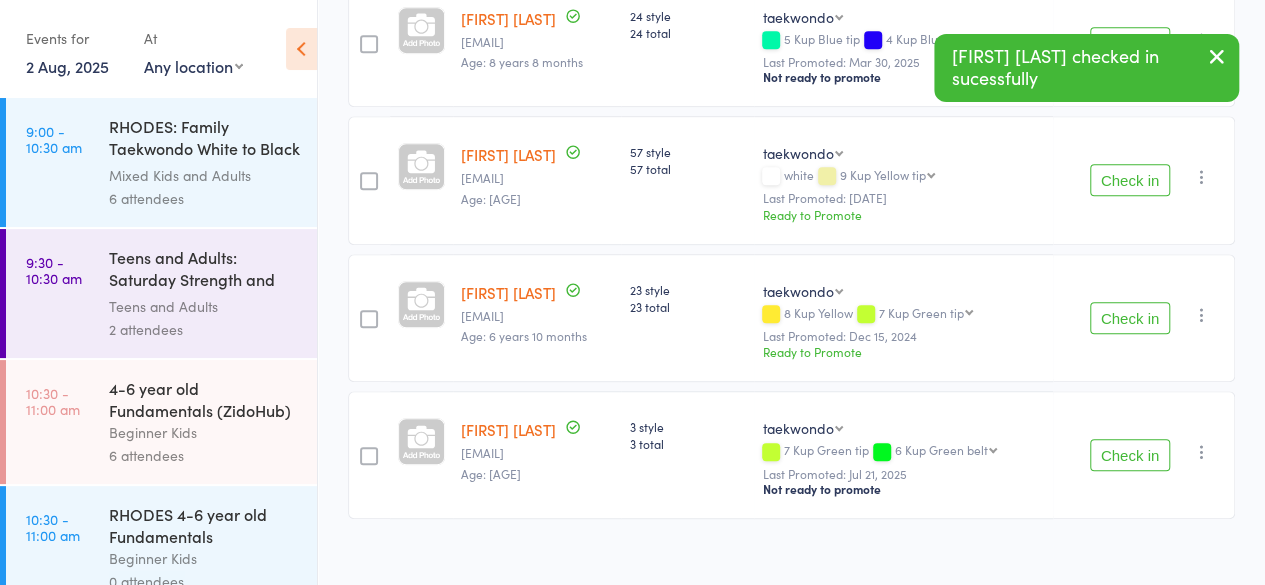 click on "Check in" at bounding box center [1130, 318] 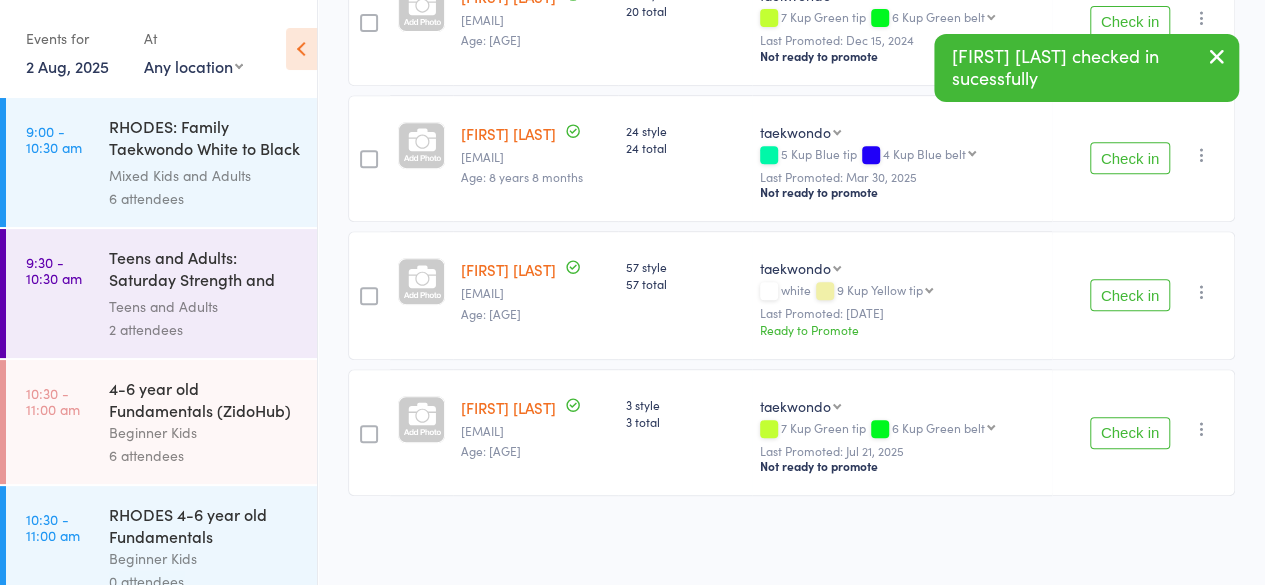 scroll, scrollTop: 406, scrollLeft: 0, axis: vertical 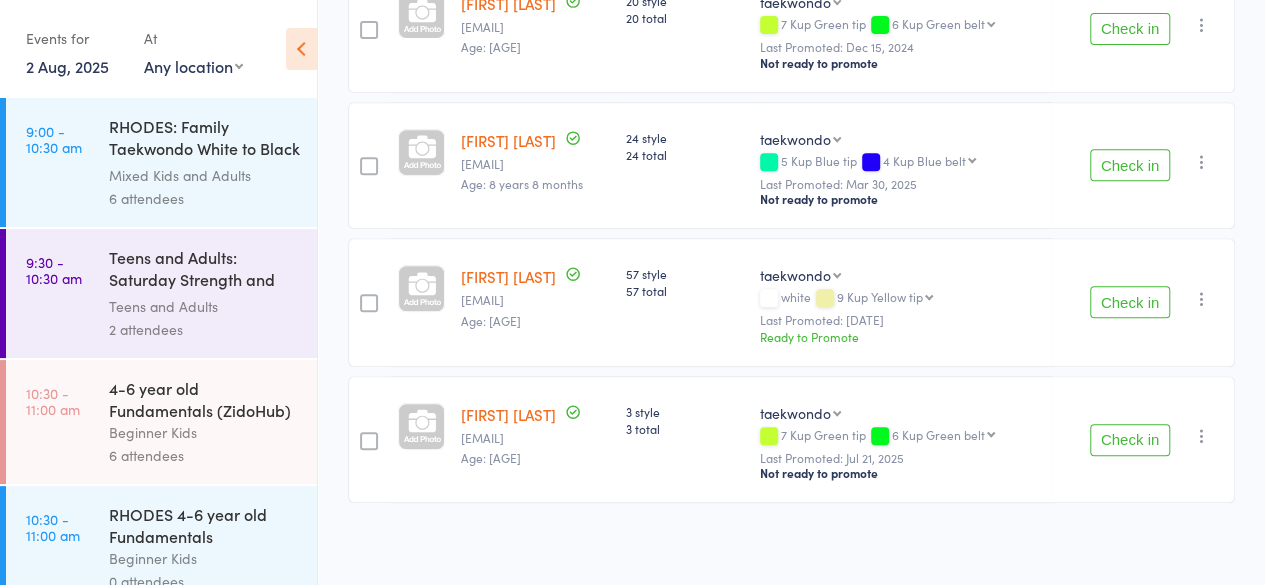 click on "Check in" at bounding box center [1130, 440] 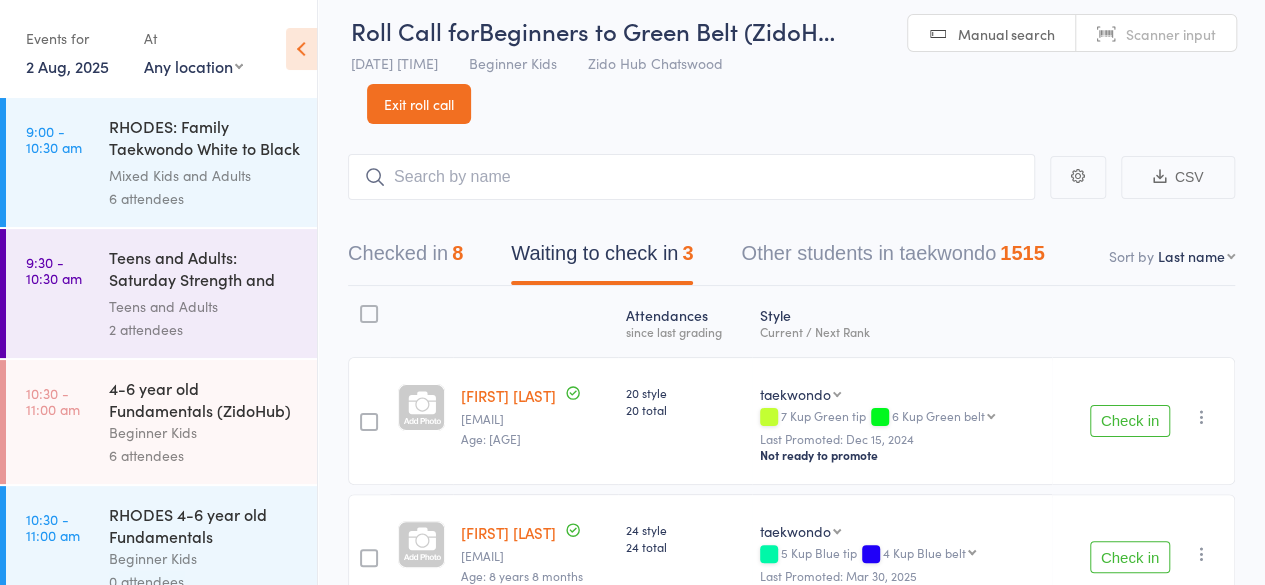 scroll, scrollTop: 12, scrollLeft: 0, axis: vertical 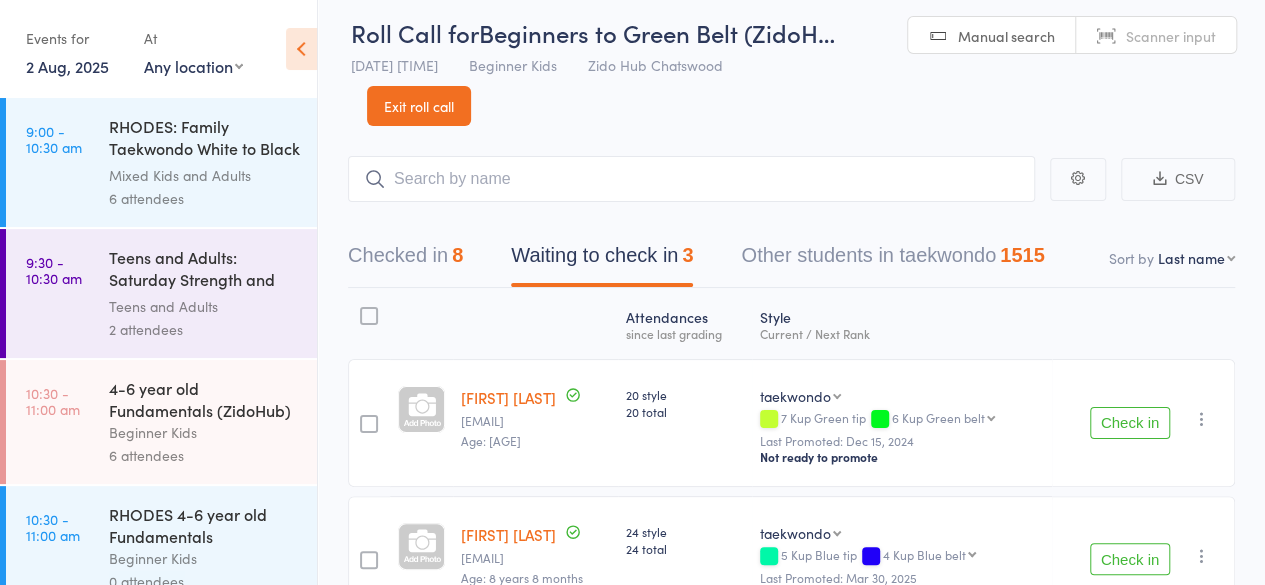 click on "Roll Call for  Beginners to Green Belt (ZidoH… [DATE] [TIME]  Beginner Kids  [LOCATION] Chatswood  Manual search Scanner input Exit roll call" at bounding box center [791, 57] 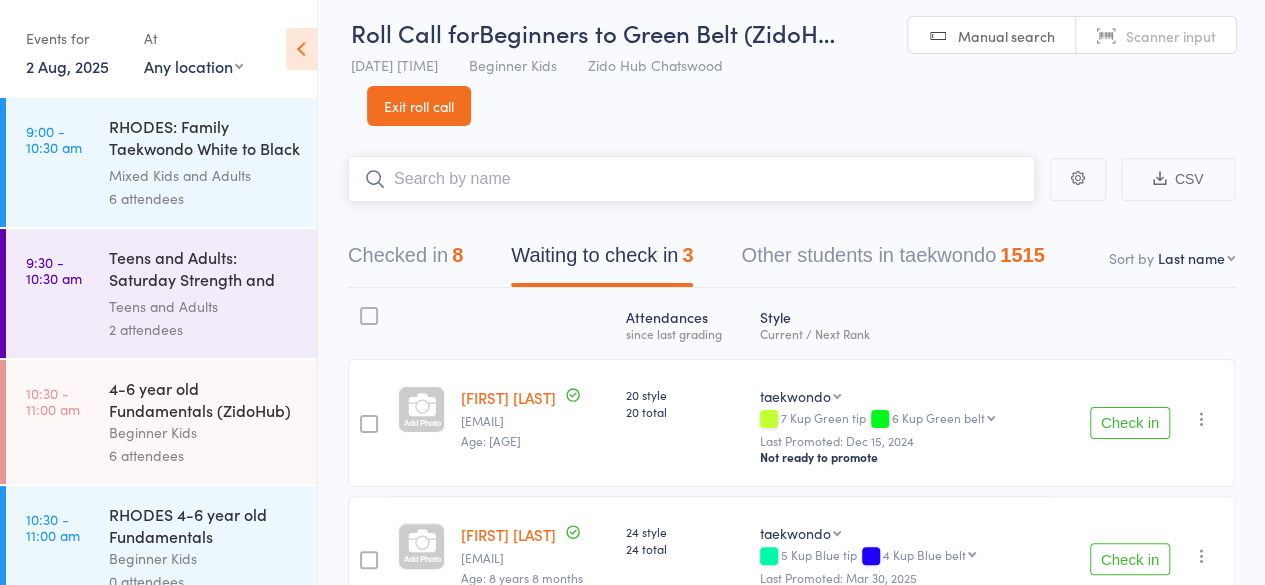 click at bounding box center [691, 179] 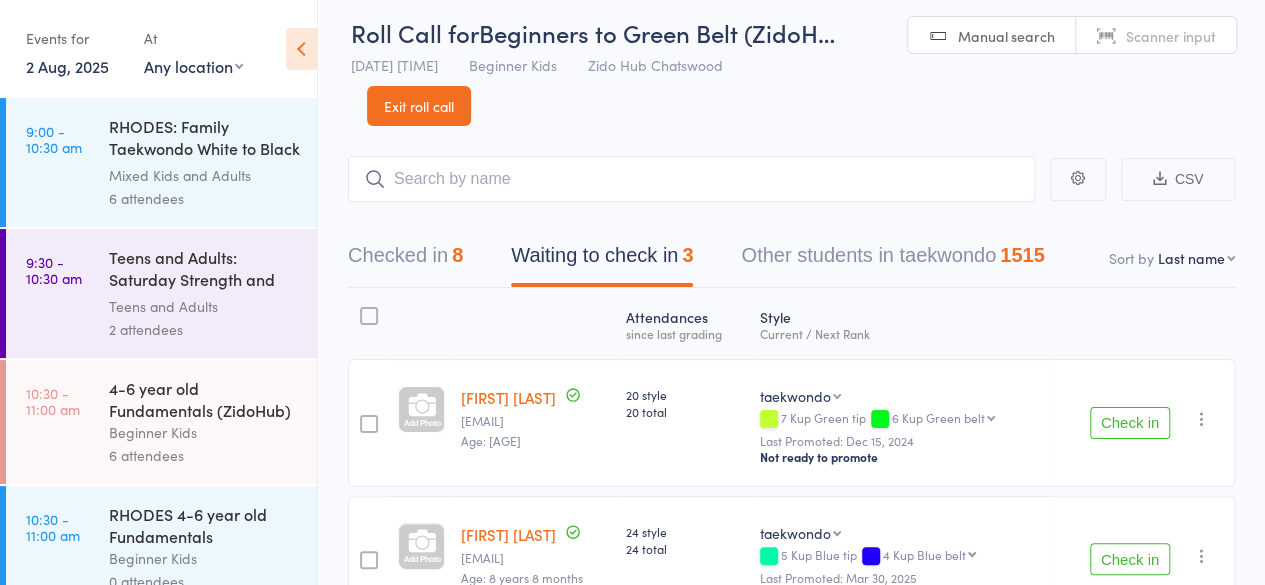 click on "Check in" at bounding box center (1130, 423) 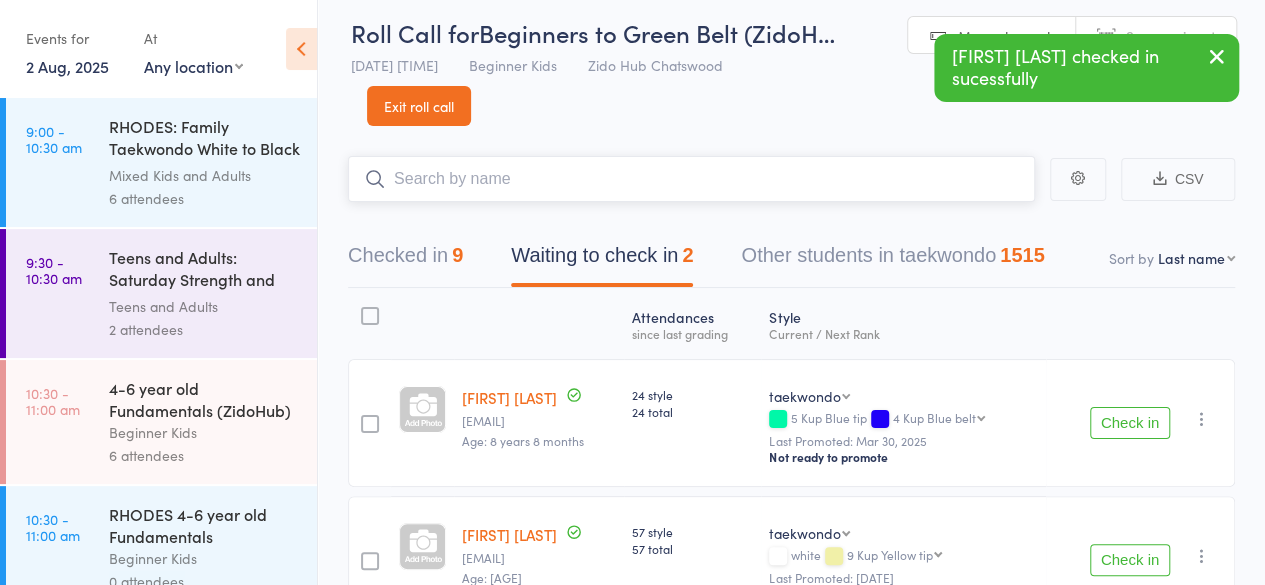 click at bounding box center (691, 179) 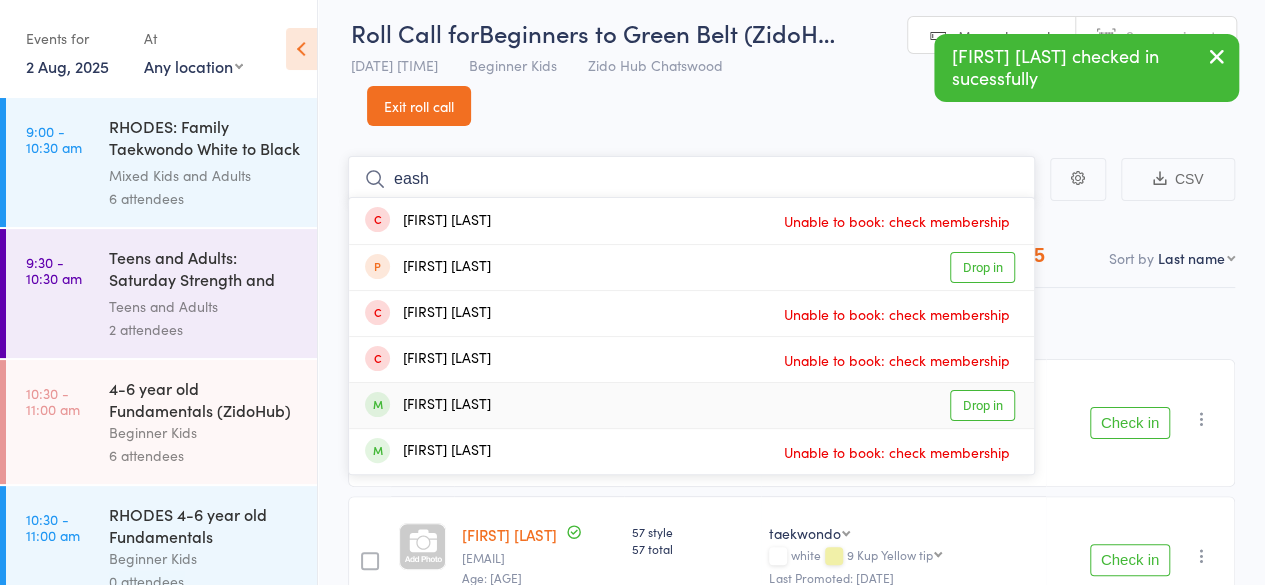 type on "eash" 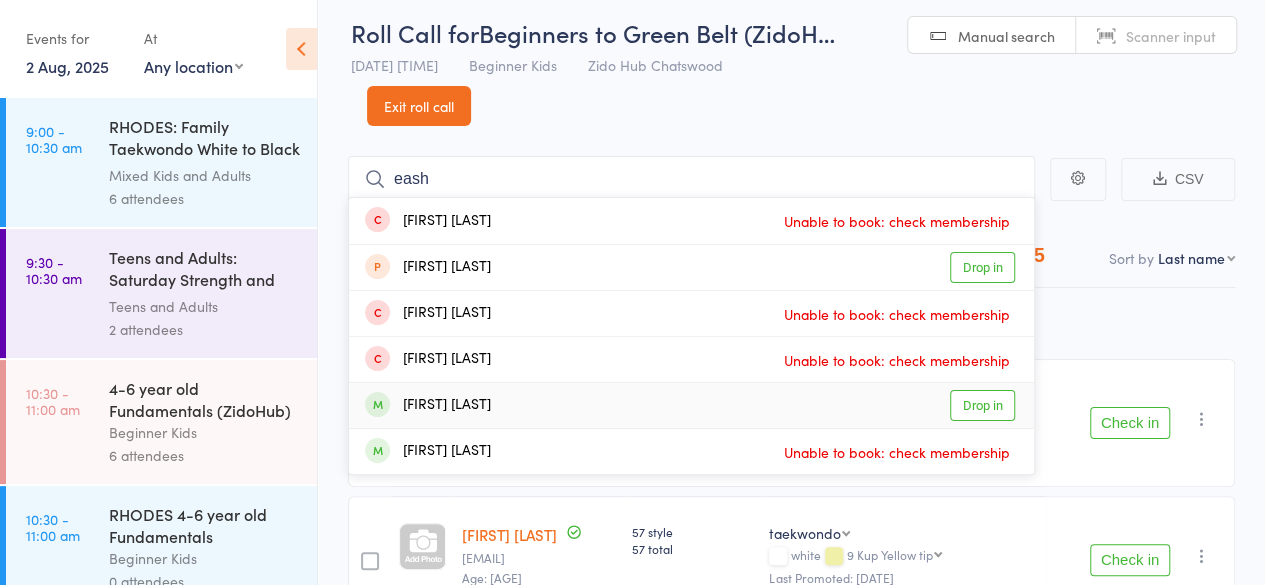 click on "Drop in" at bounding box center (982, 405) 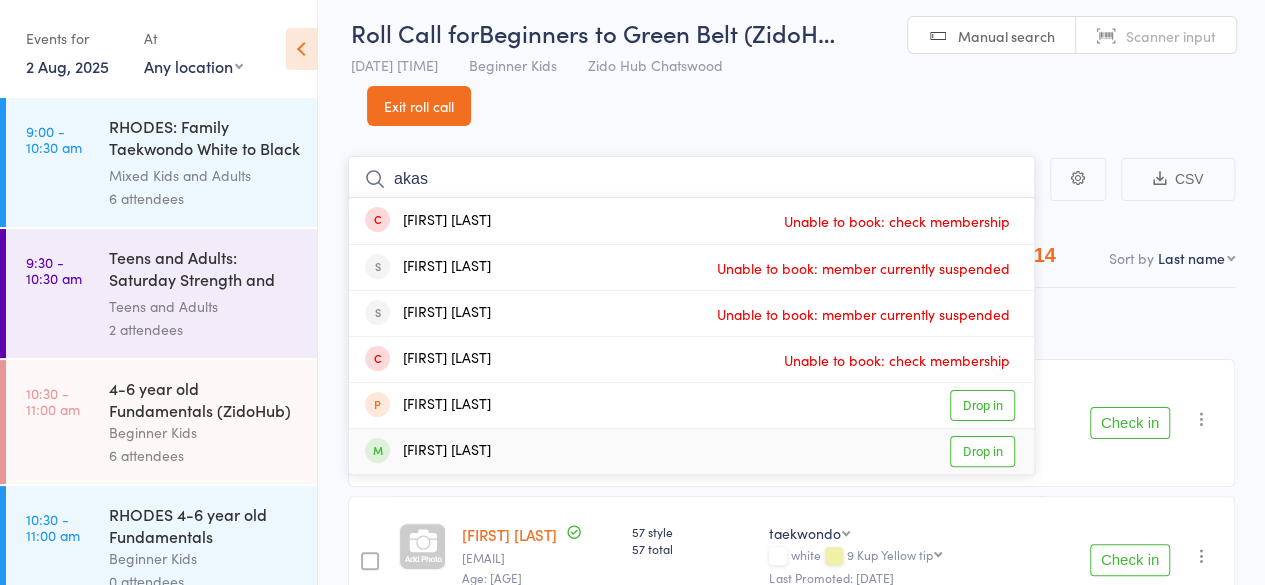 type on "akas" 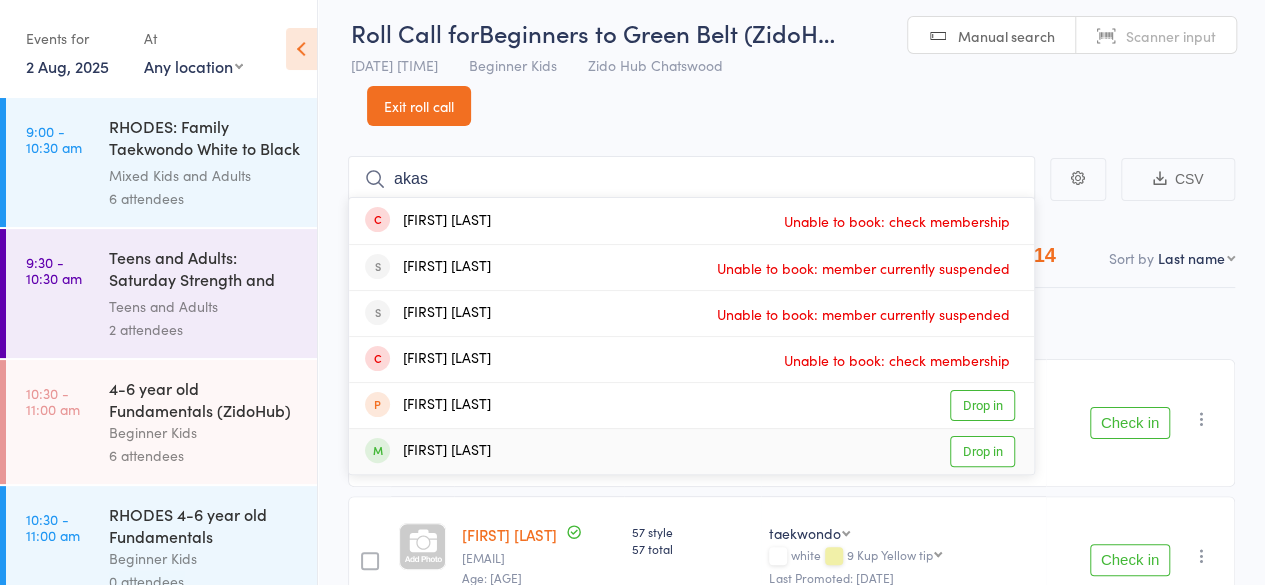 click on "Drop in" at bounding box center [982, 451] 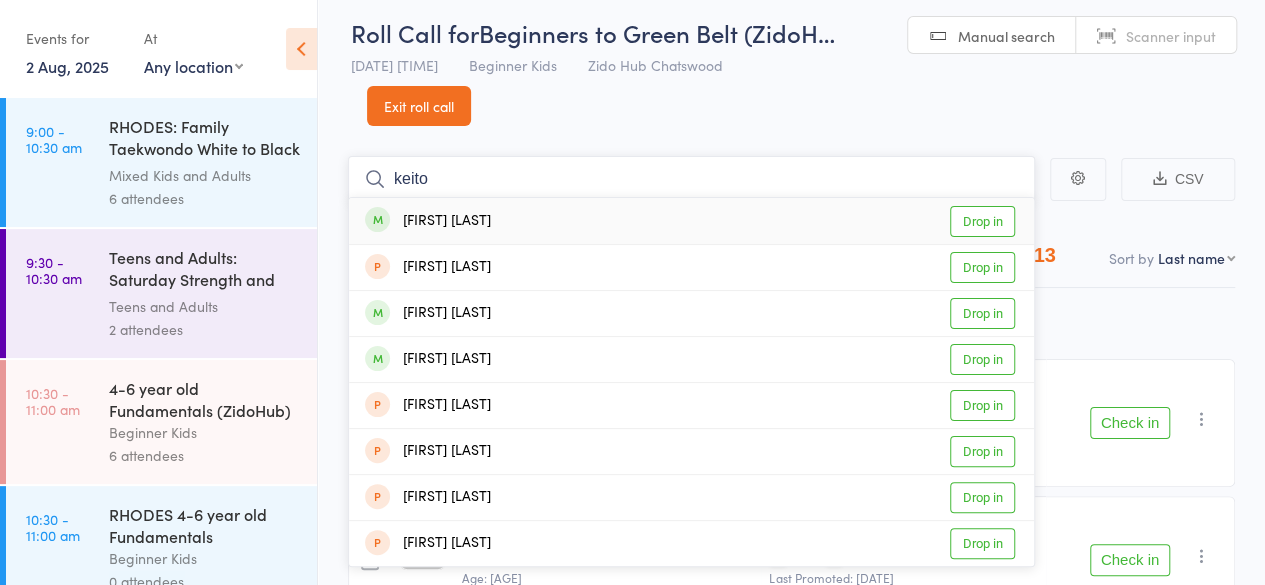 type on "keito" 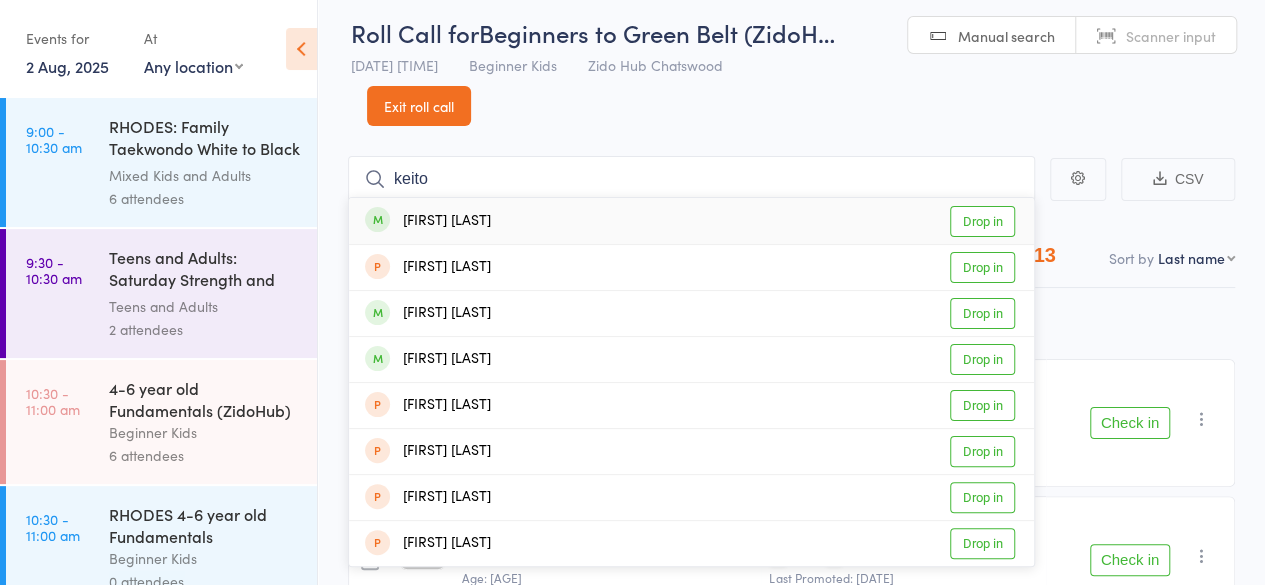 click on "Drop in" at bounding box center [982, 221] 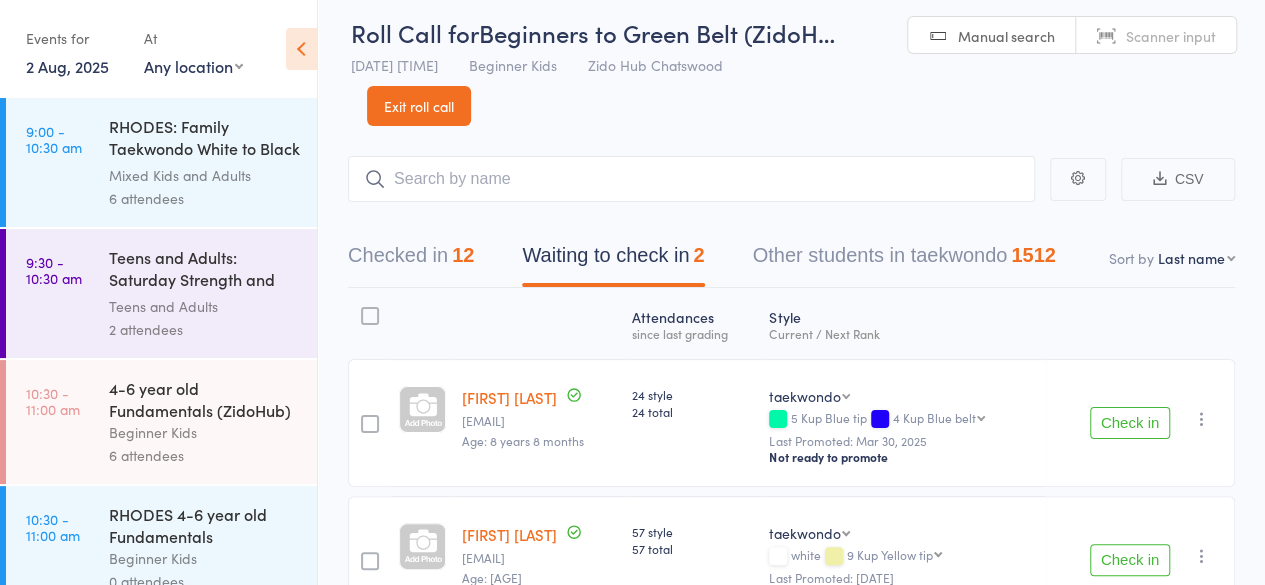 click on "Roll Call for  Beginners to Green Belt (ZidoH… [DATE] [TIME]  Beginner Kids  [LOCATION] Chatswood  Manual search Scanner input Exit roll call" at bounding box center (791, 57) 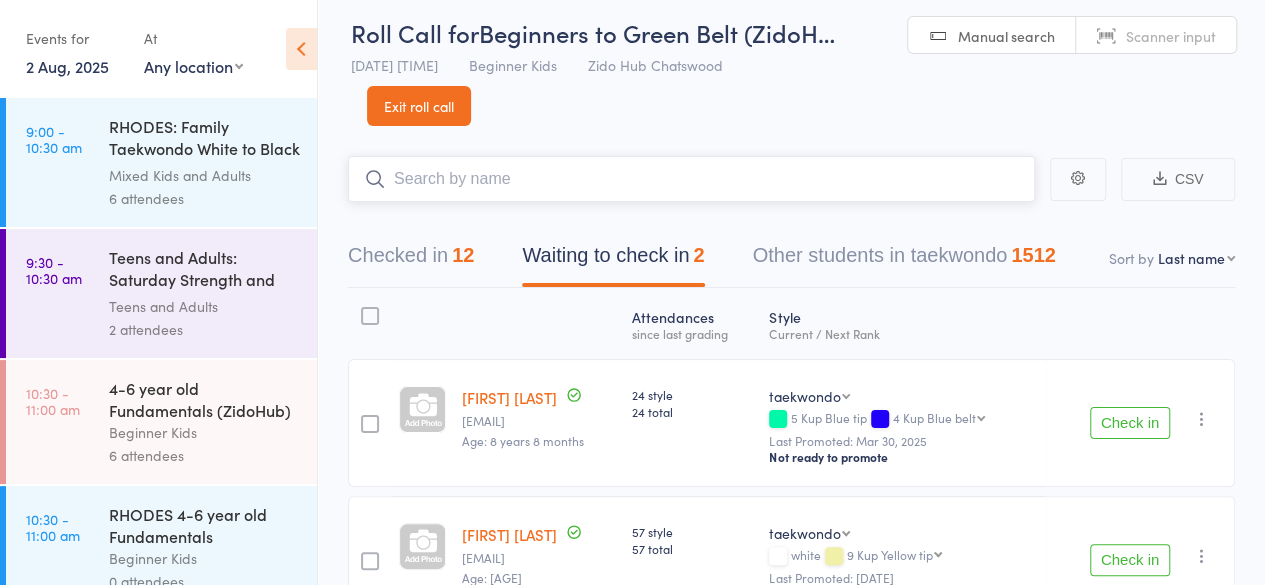 click at bounding box center (691, 179) 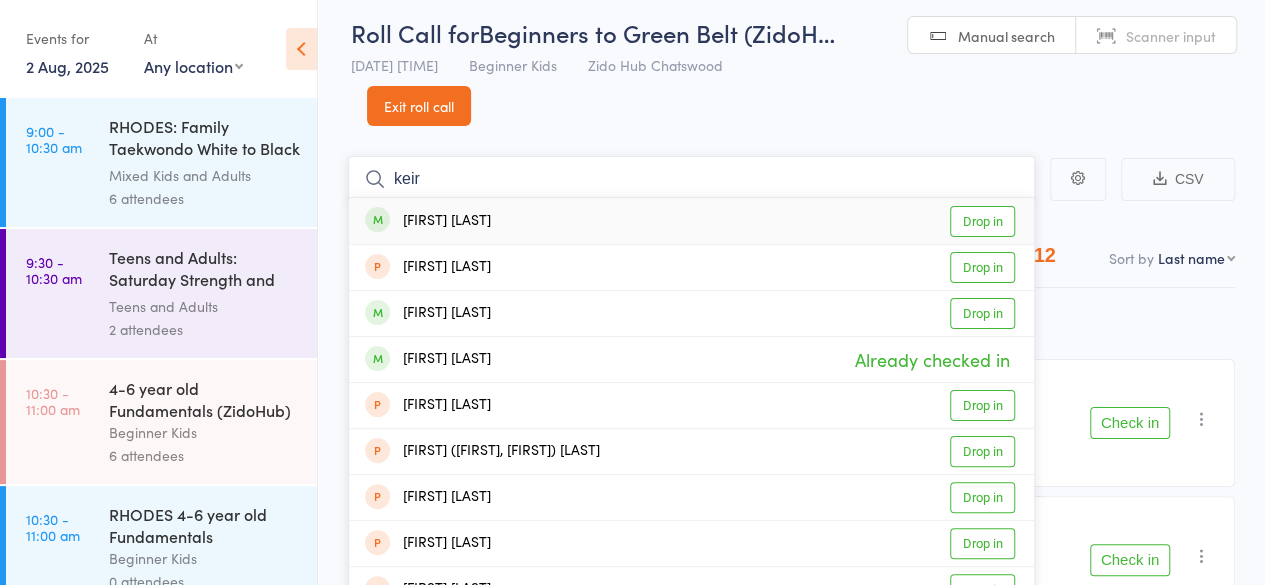 type on "keir" 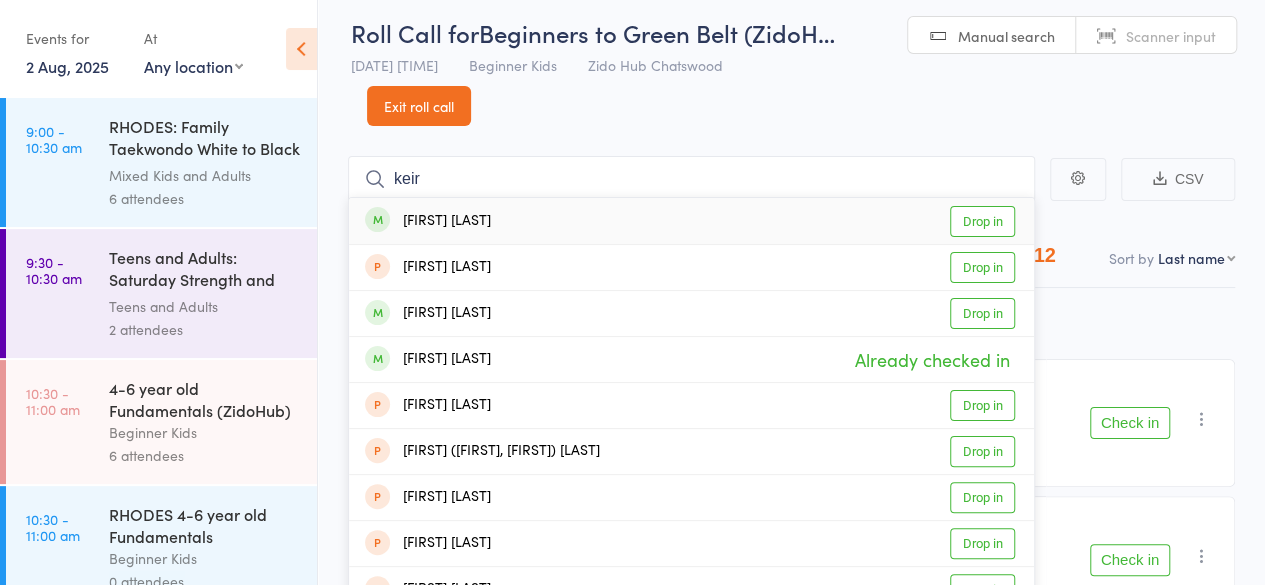 click on "Drop in" at bounding box center (982, 221) 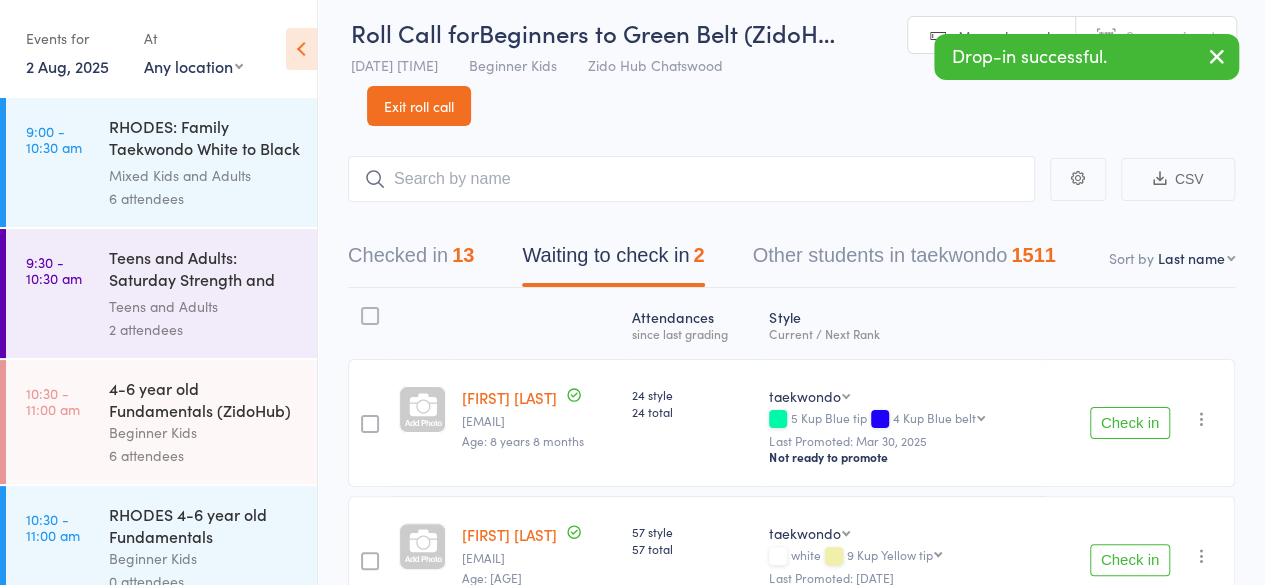 click on "Check in" at bounding box center [1130, 423] 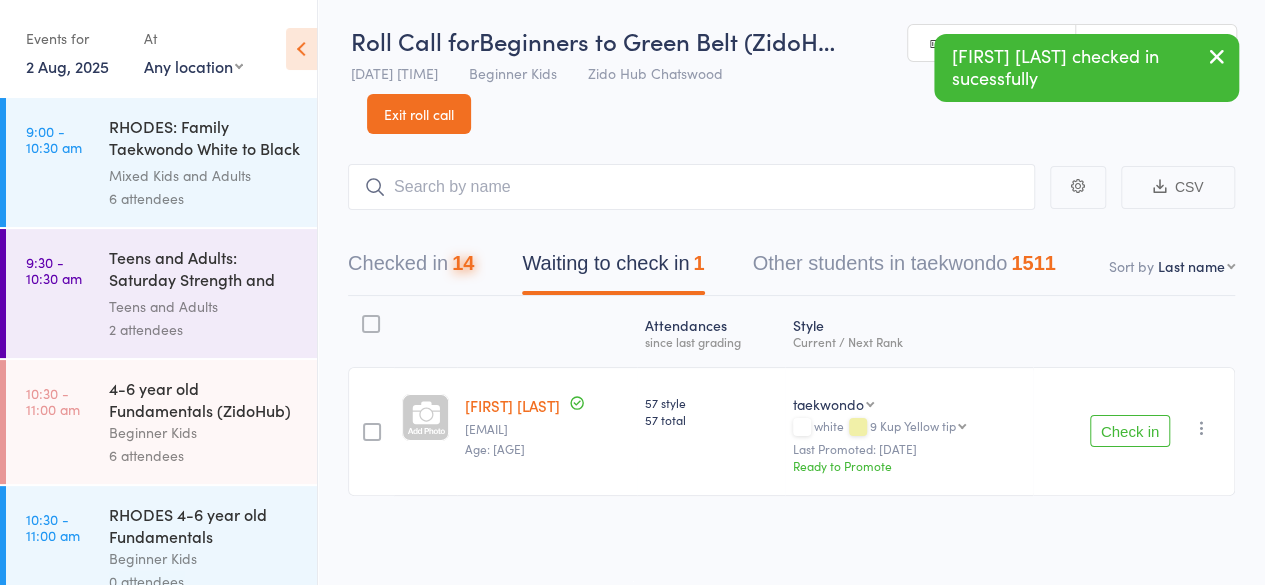 scroll, scrollTop: 1, scrollLeft: 0, axis: vertical 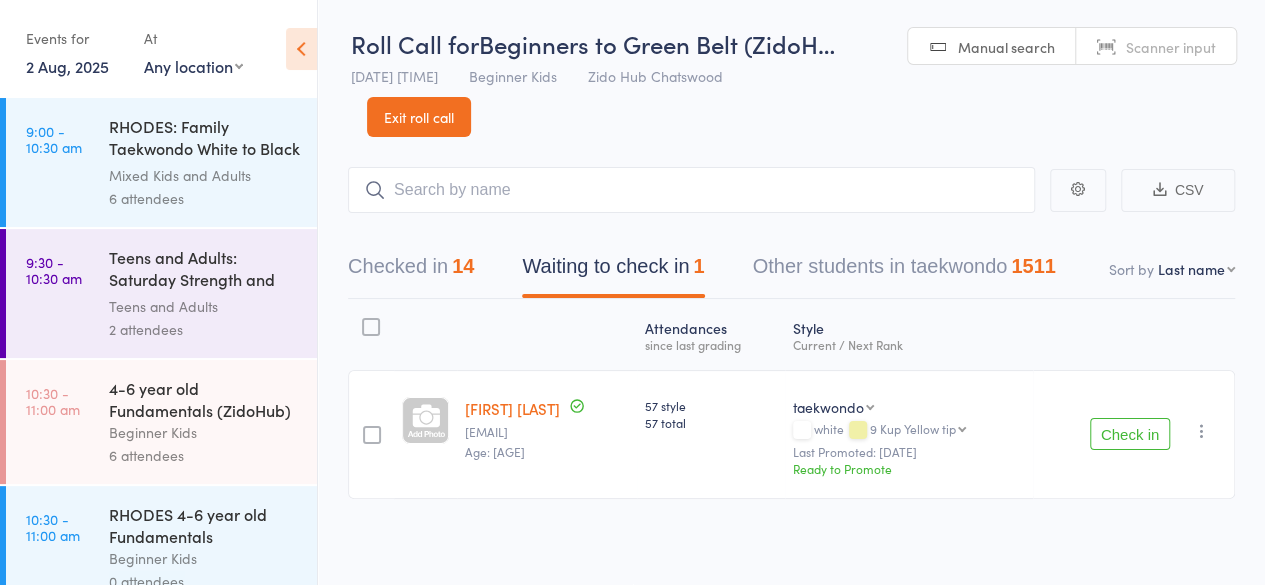 click on "Check in" at bounding box center (1130, 434) 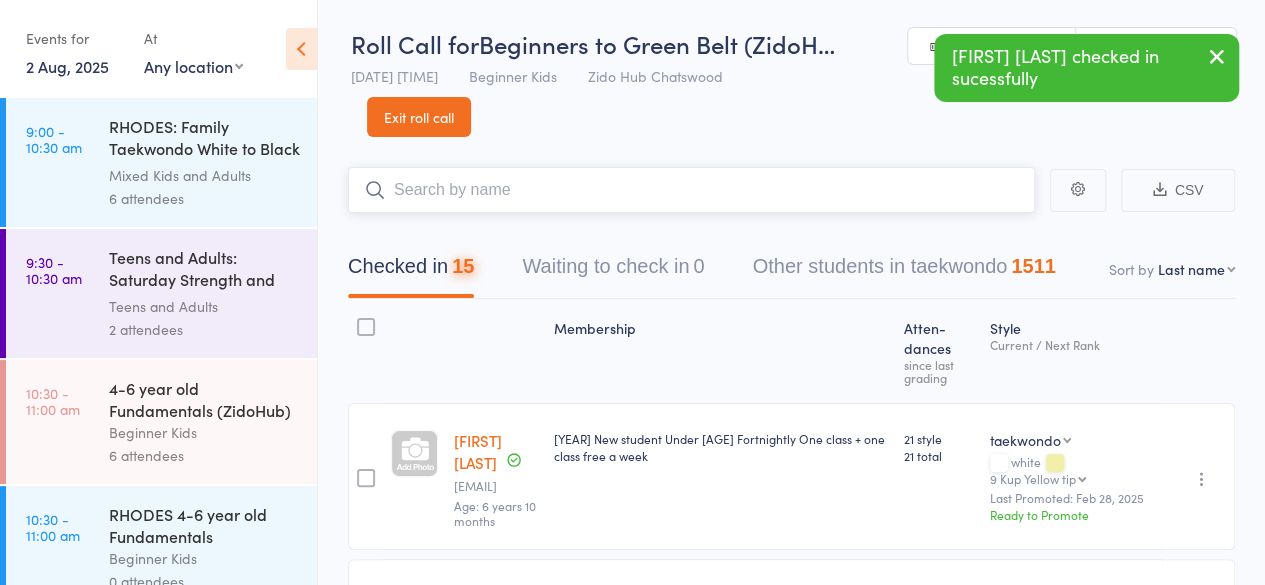 click at bounding box center (691, 190) 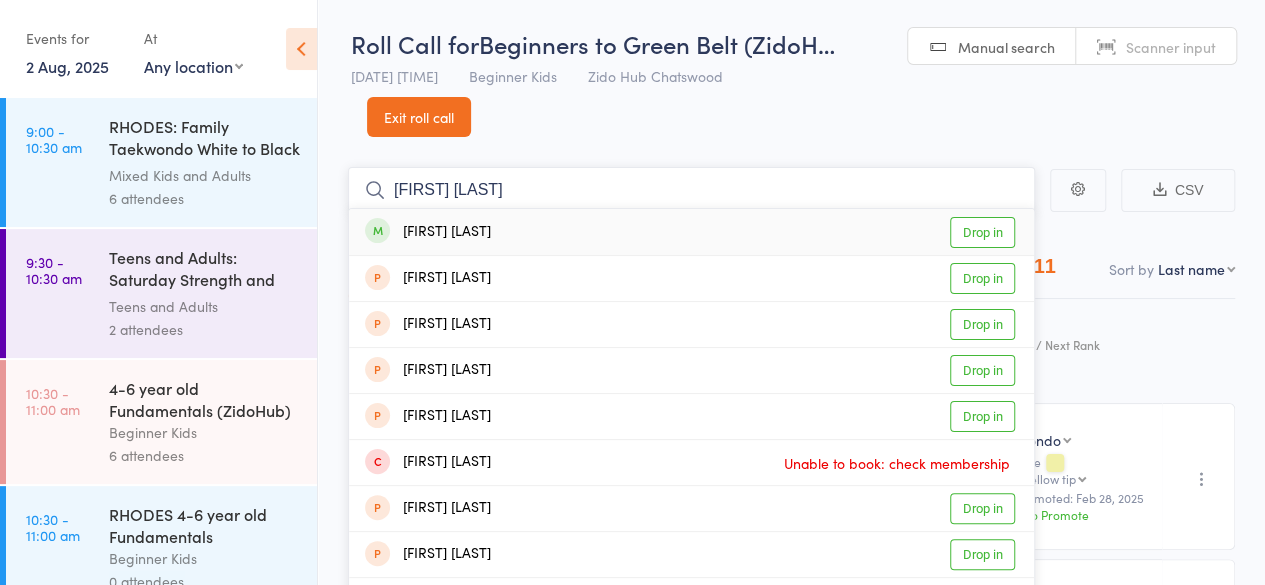 type on "[FIRST] [LAST]" 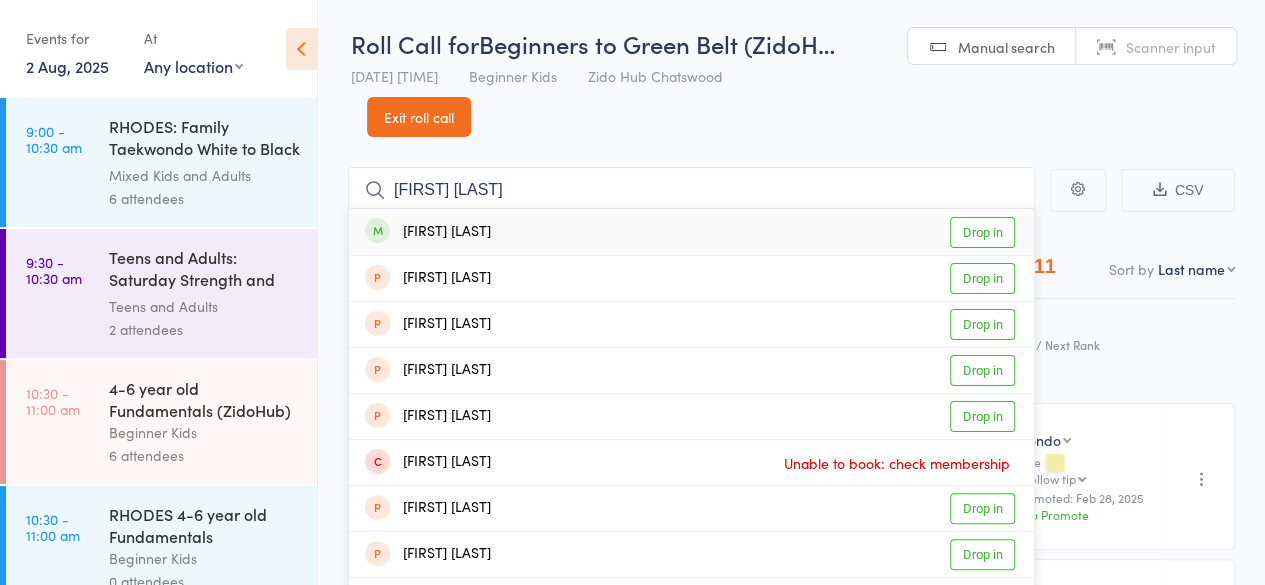 click on "Drop in" at bounding box center (982, 232) 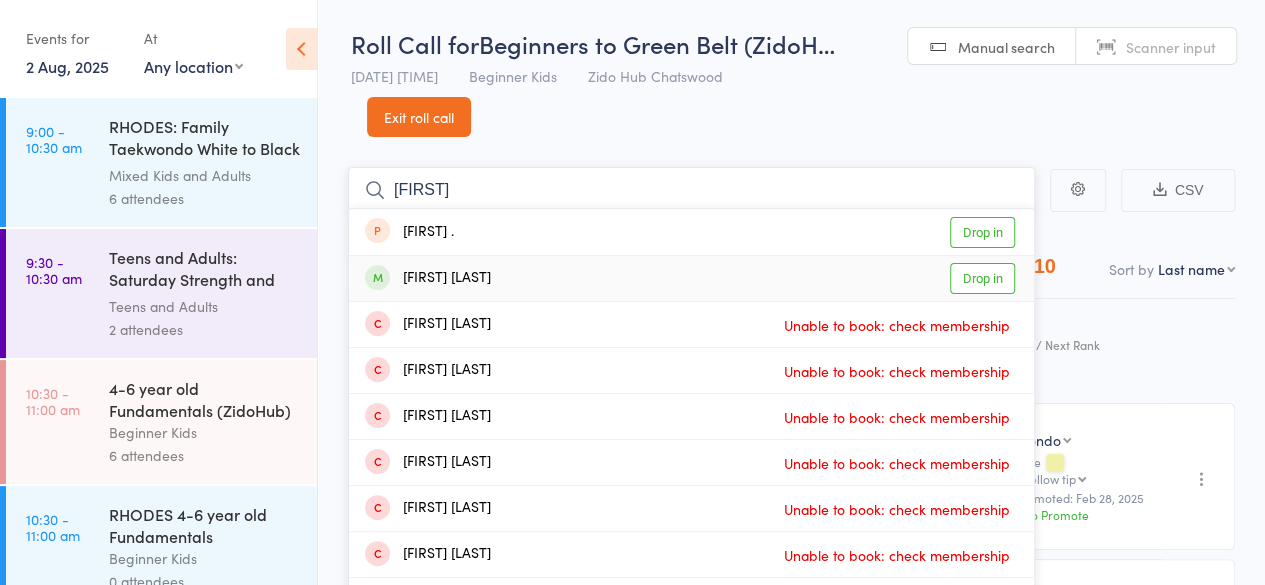type on "[FIRST]" 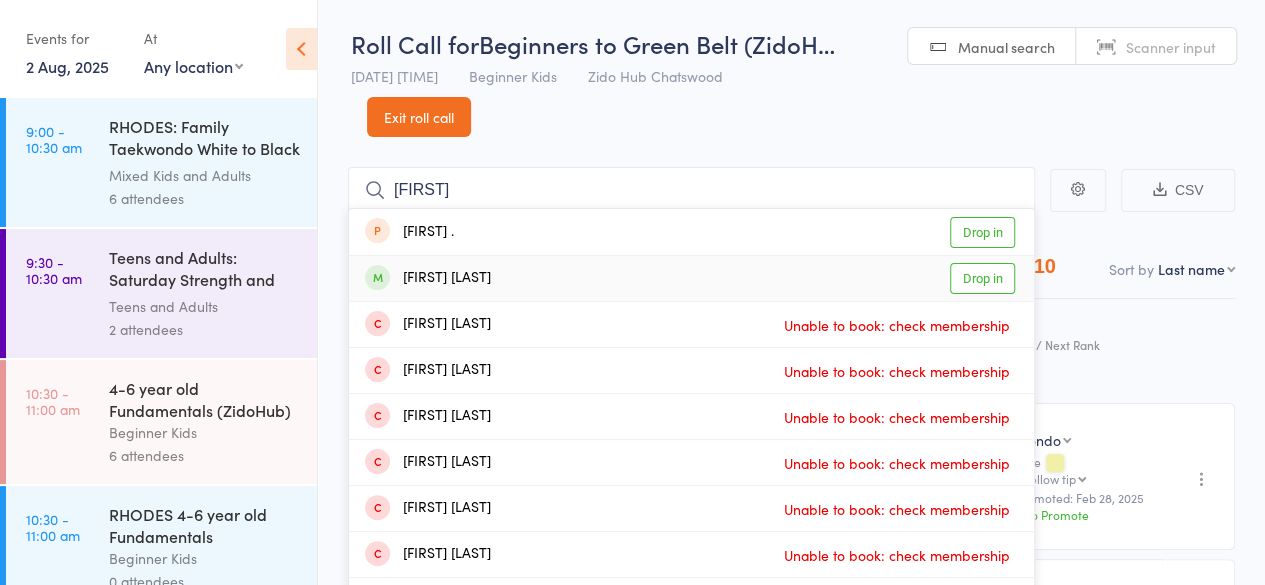 click on "Drop in" at bounding box center [982, 278] 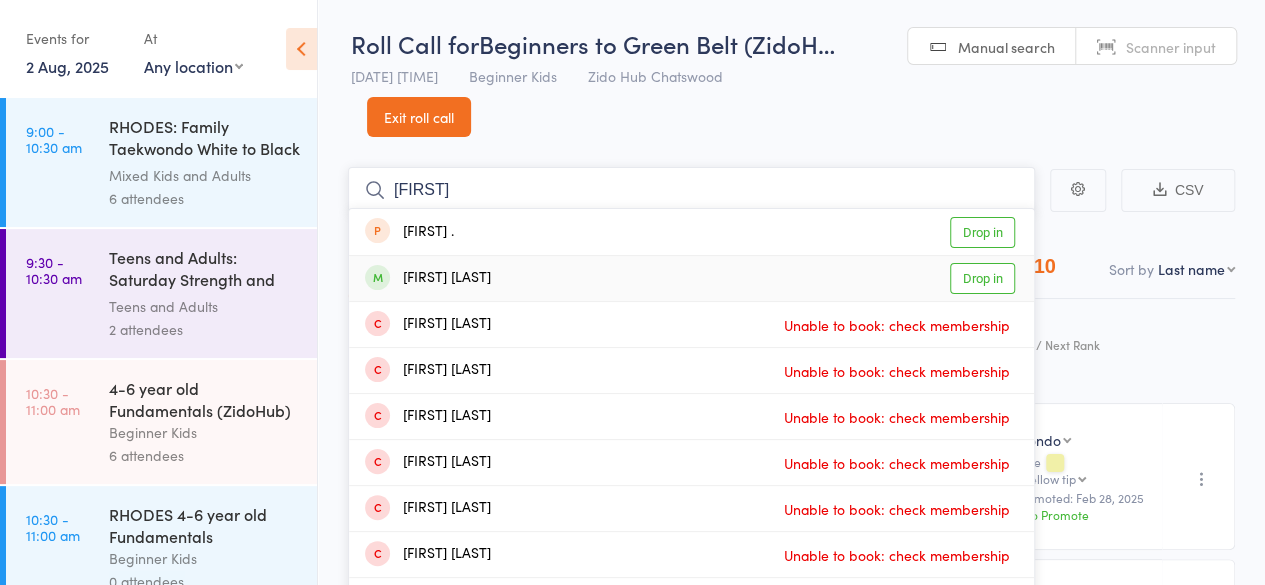 type 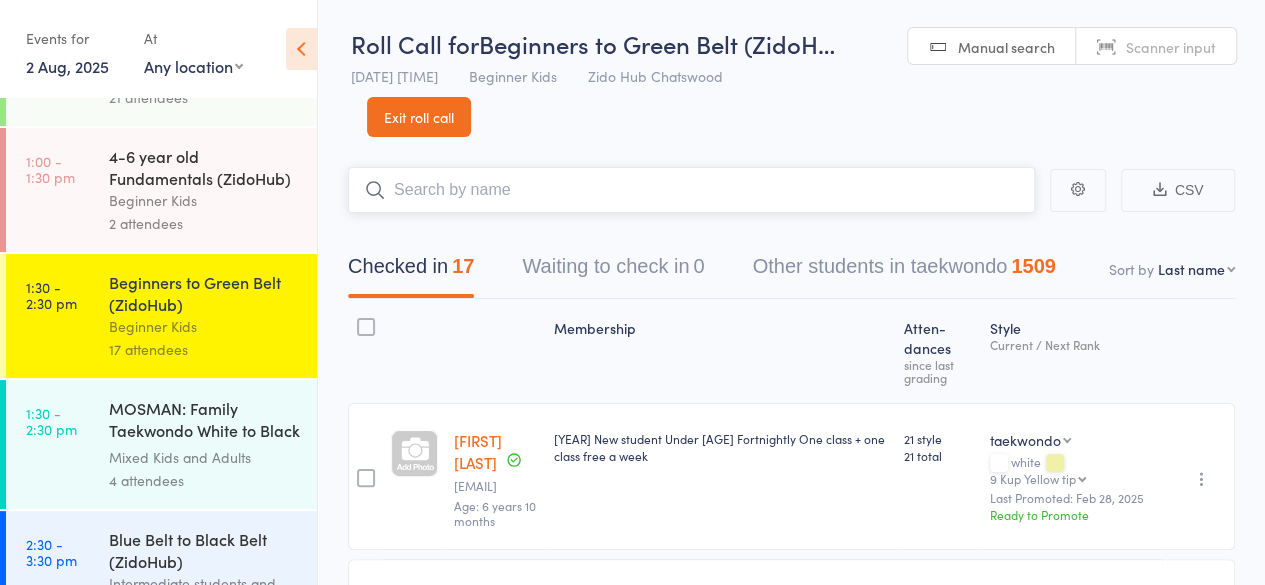 scroll, scrollTop: 700, scrollLeft: 0, axis: vertical 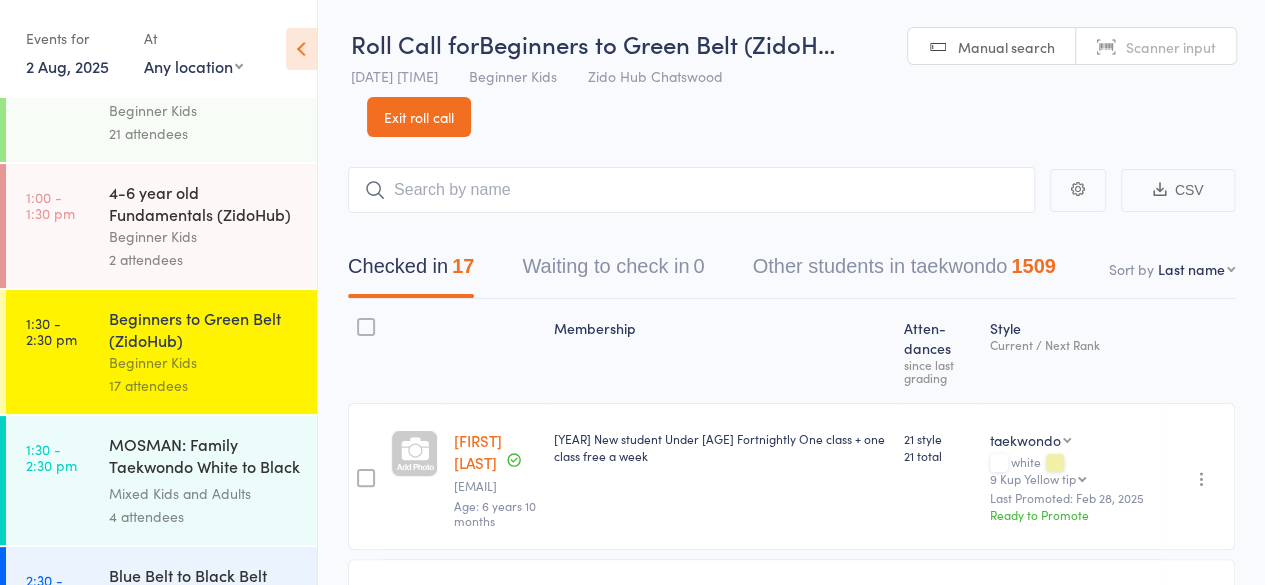click on "Beginner Kids" at bounding box center (204, 236) 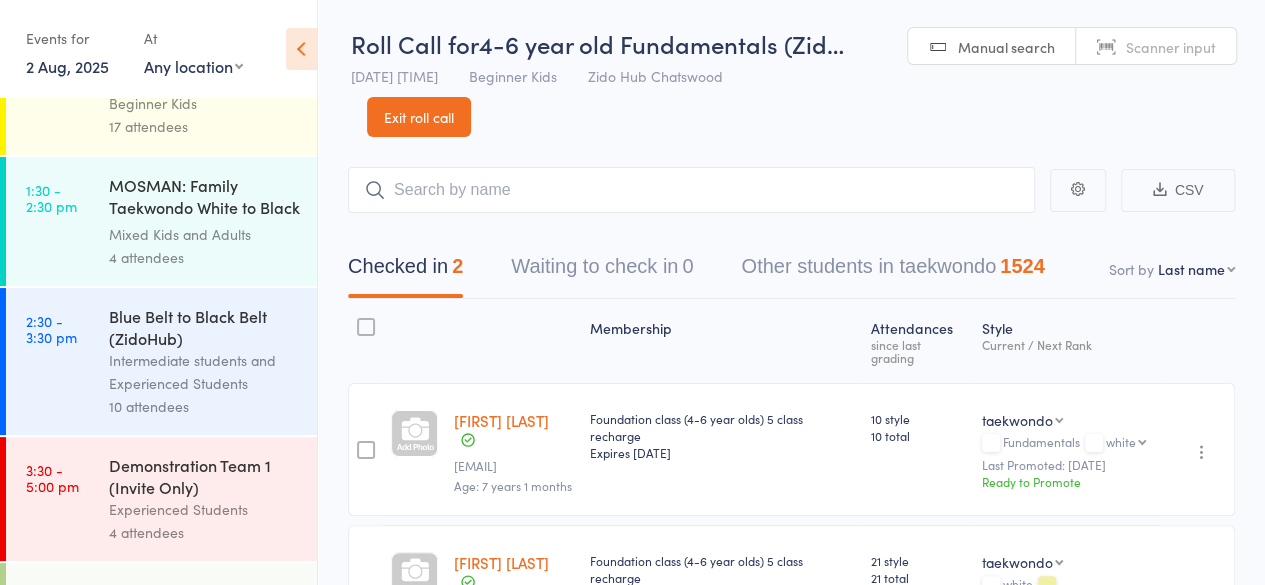 scroll, scrollTop: 959, scrollLeft: 0, axis: vertical 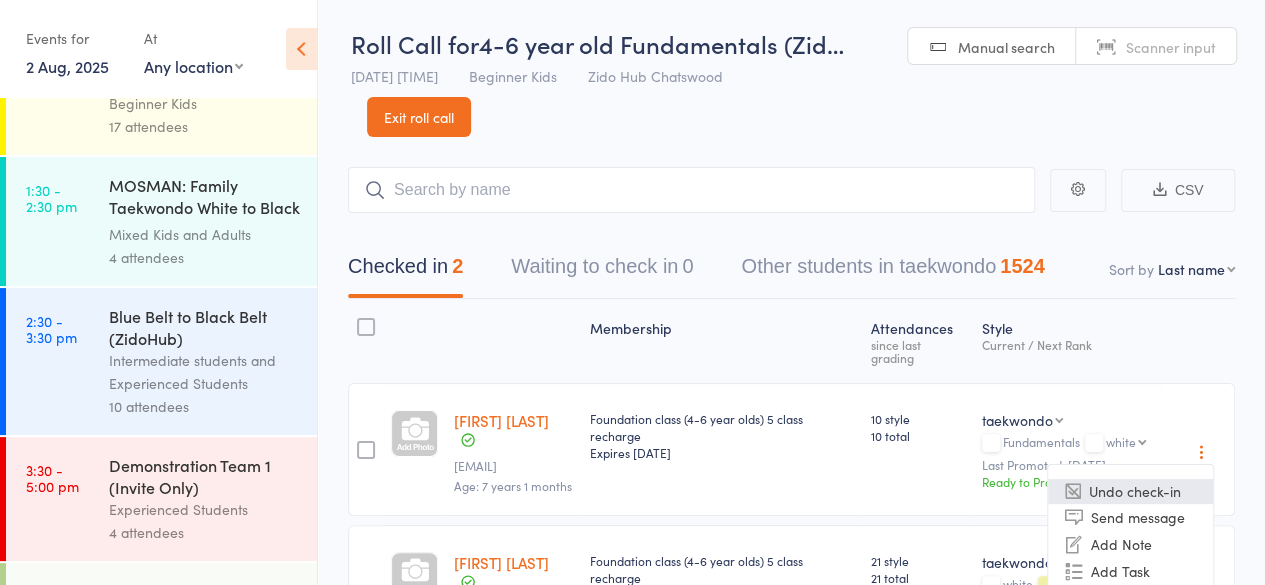 click on "Undo check-in" at bounding box center (1130, 491) 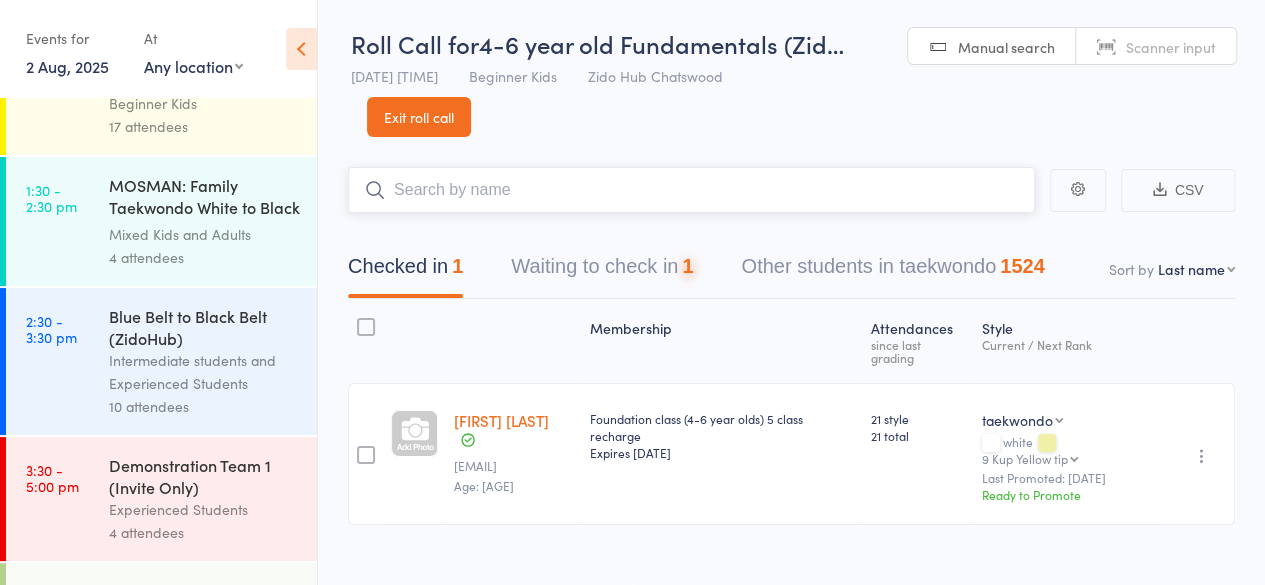 click at bounding box center [691, 190] 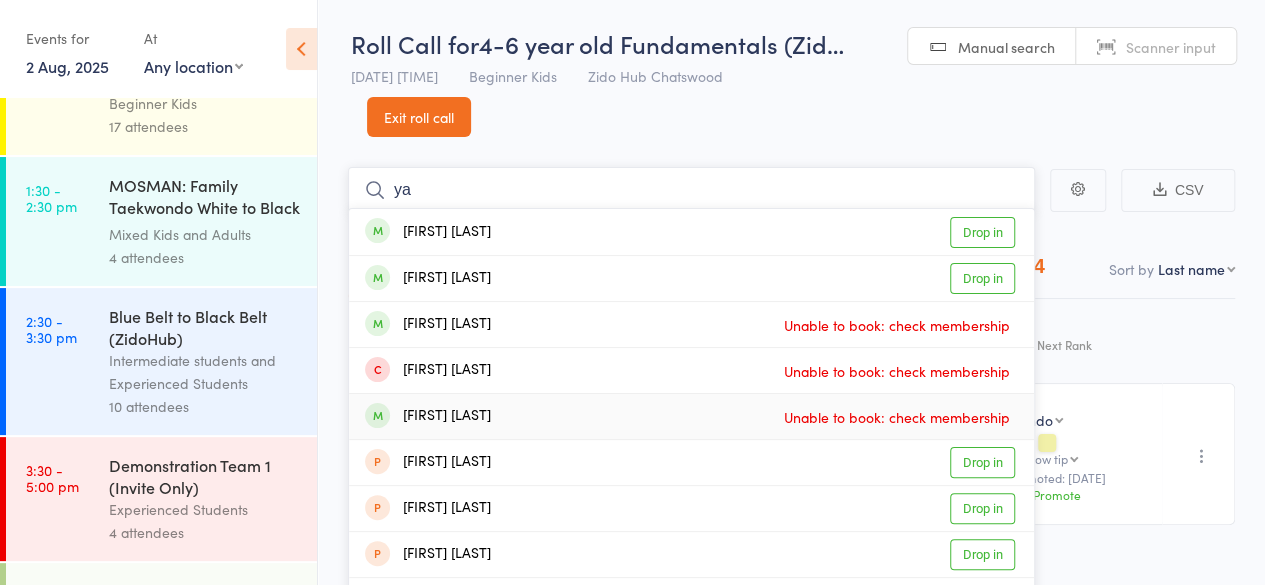 type on "y" 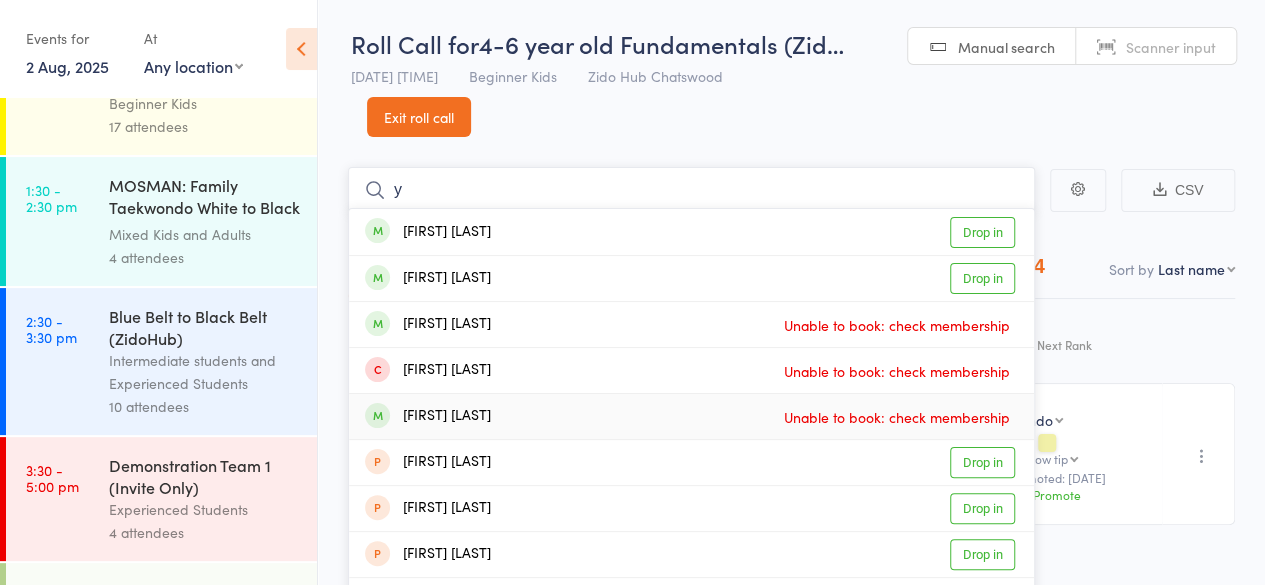 type 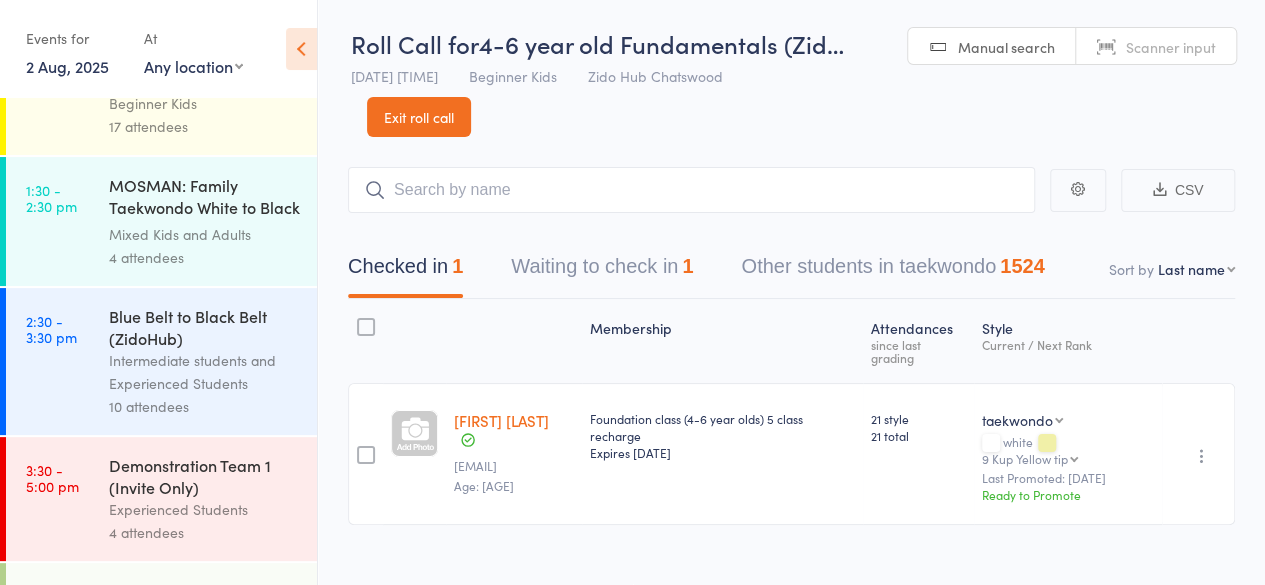 click on "CSV
Checked in  1 Waiting to check in  1 Other students in taekwondo  [NUMBER]
Sort by   Last name First name Last name Birthday today? Behind on payments? Check in time Next payment date Next payment amount Membership name Membership expires Ready to grade Style and Rank Style attendance count All attendance count Last Promoted Membership Atten­dances since last grading Style Current / Next Rank [FIRST] [LAST]    [EMAIL] Age: [AGE] Foundation class ([AGE]) [NUMBER] class recharge Expires [DATE]  [NUMBER] style [NUMBER] total taekwondo Competition experience taekwondo white  [NUMBER] Kup Yellow tip  [NUMBER] Kup Yellow tip [NUMBER] Kup Yellow [NUMBER] Kup Green tip [NUMBER] Kup Green belt [NUMBER] Kup Blue tip [NUMBER] Kup Blue belt [NUMBER] Kup Red tip [NUMBER] Kup Red belt [NUMBER] Kup Black tip Cho dan bo Black belt 1st dan 2nd dan 3rd dan 4th dan 5th dan 6th dan 7th dan 8th dan 9th dan Last Promoted: [DATE] Ready to Promote Undo check-in Send message Add Note Add Task Add Flag Remove Mark absent" at bounding box center (791, 375) 